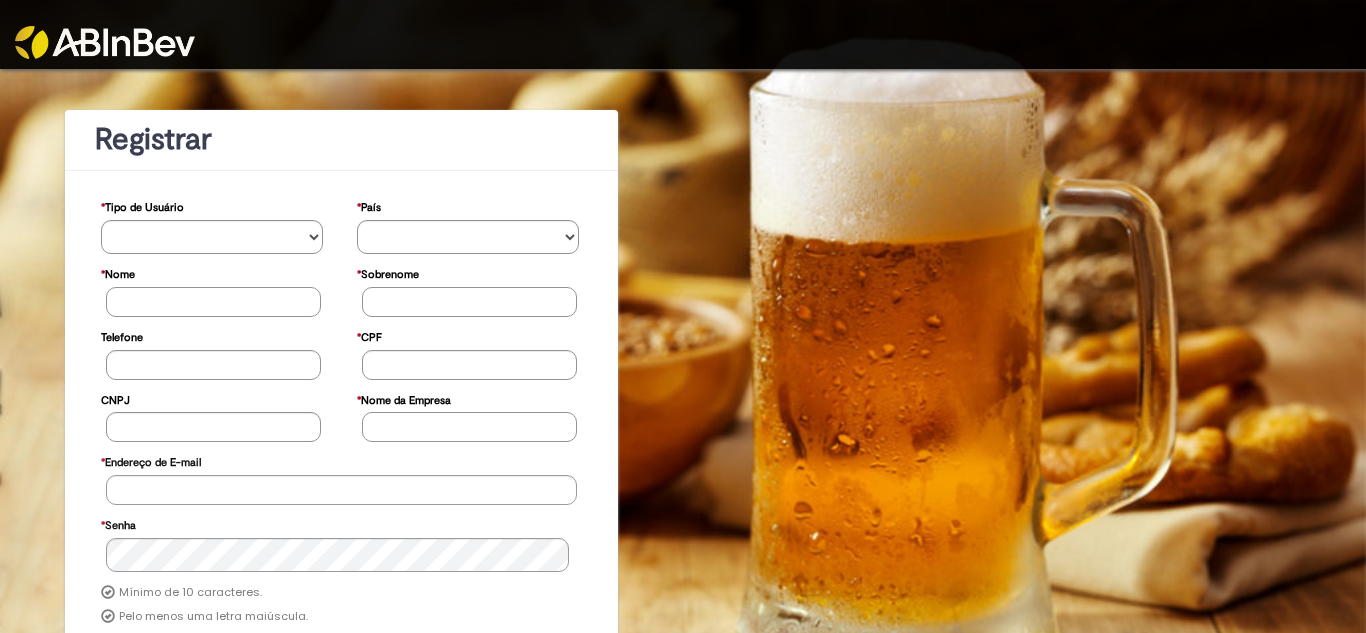 scroll, scrollTop: 0, scrollLeft: 0, axis: both 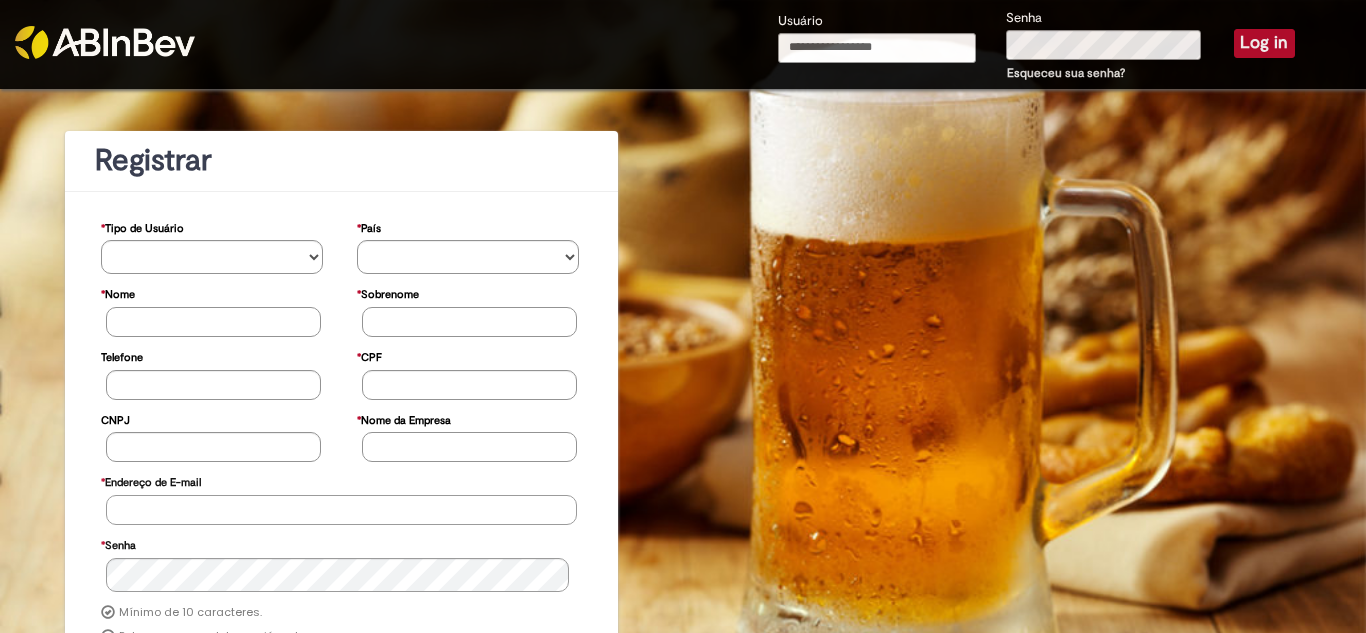 type on "**********" 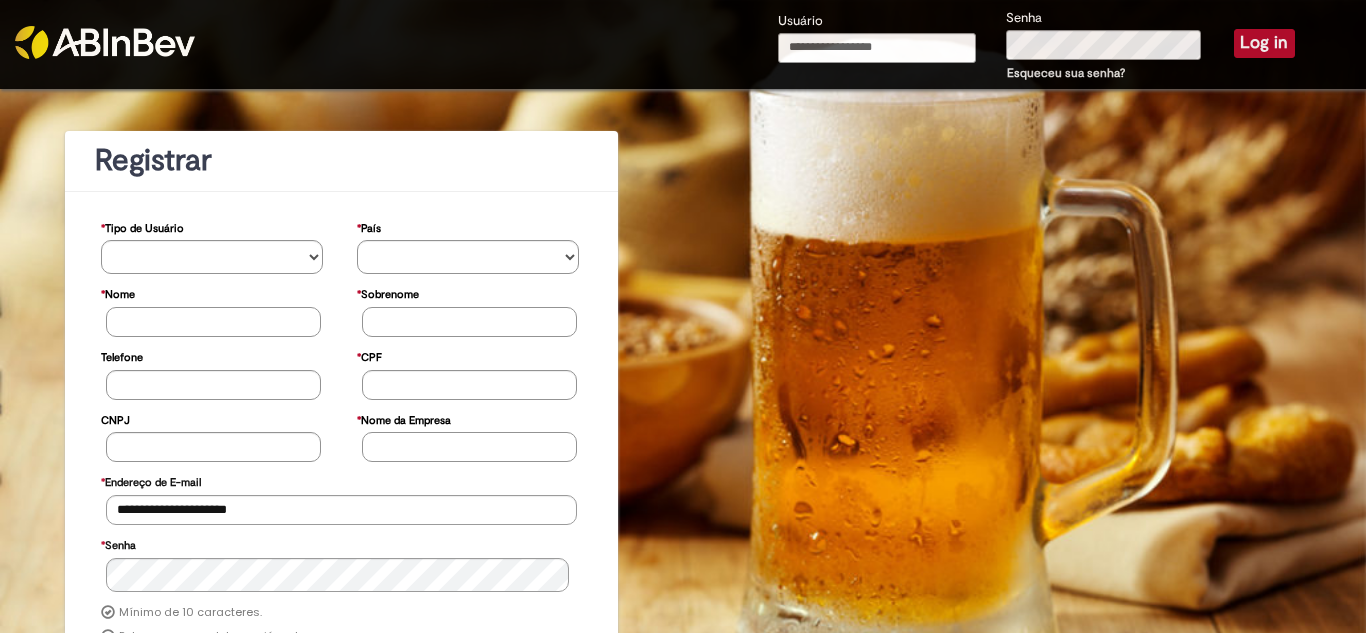 type on "**********" 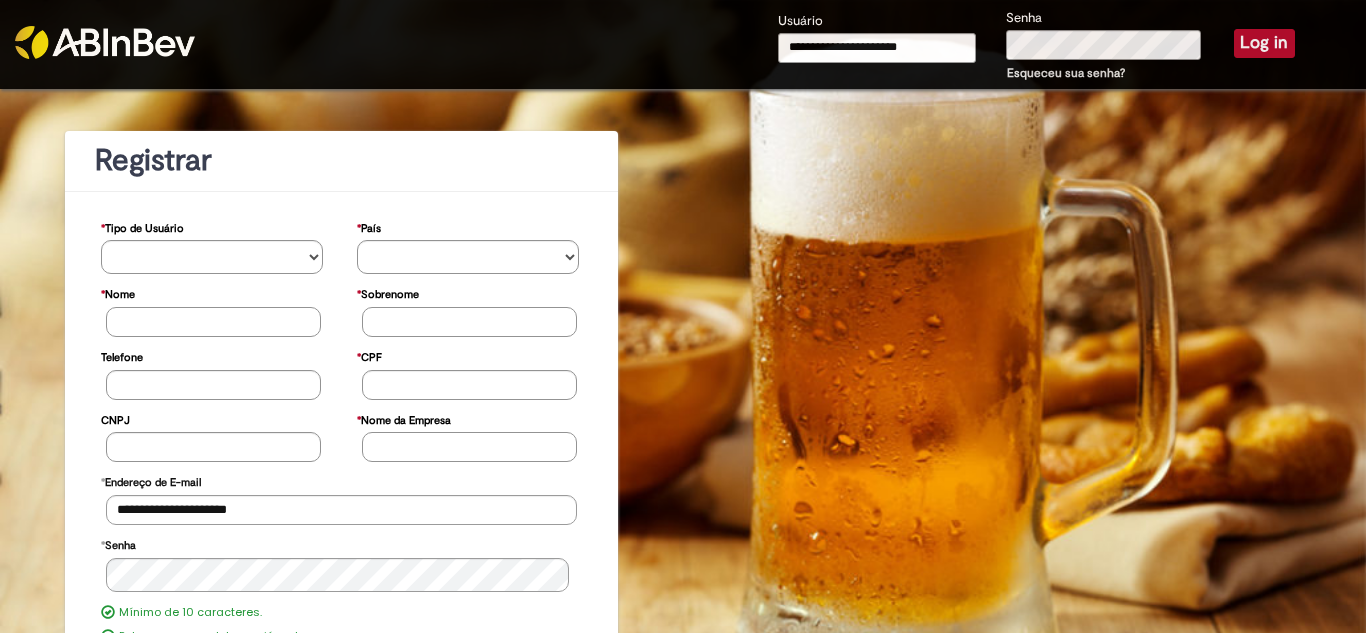 click on "Log in" at bounding box center [1264, 43] 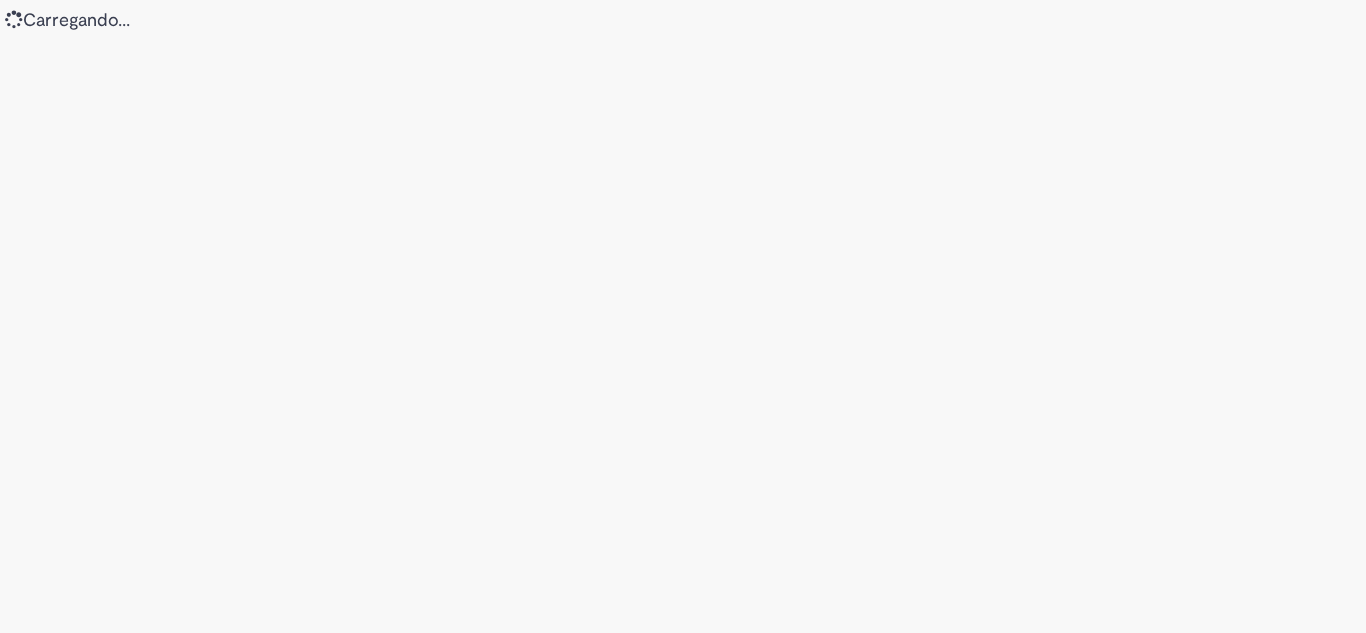 scroll, scrollTop: 0, scrollLeft: 0, axis: both 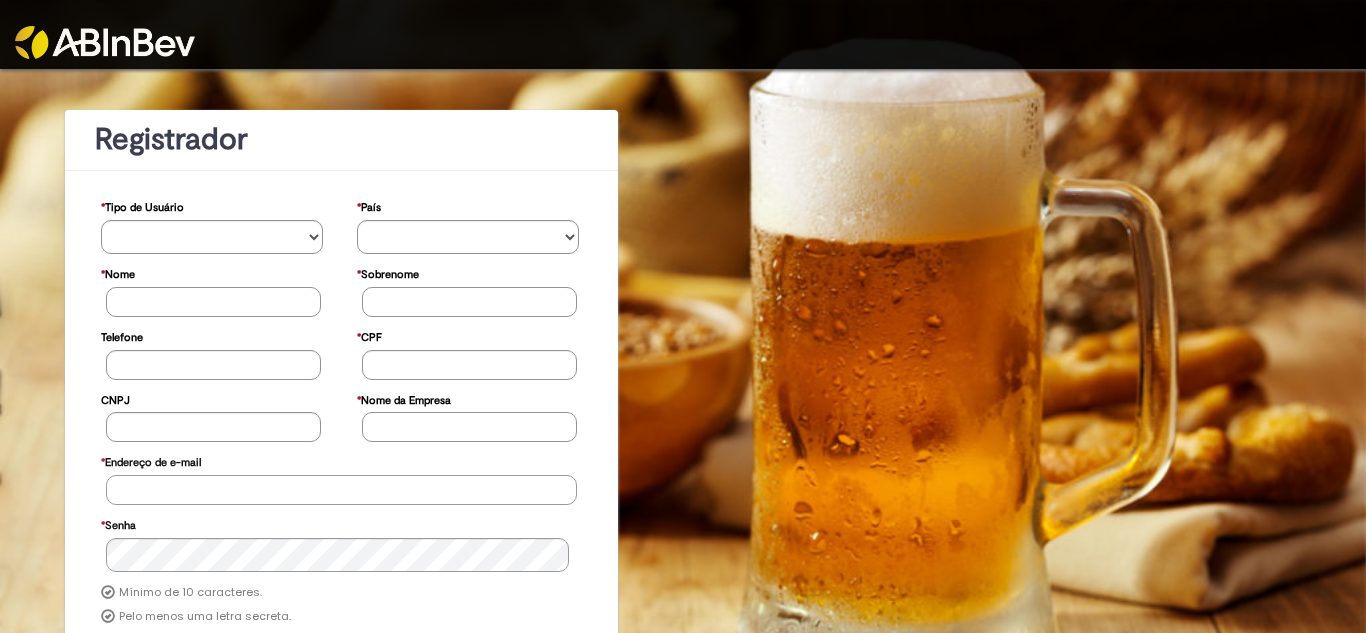 type on "**********" 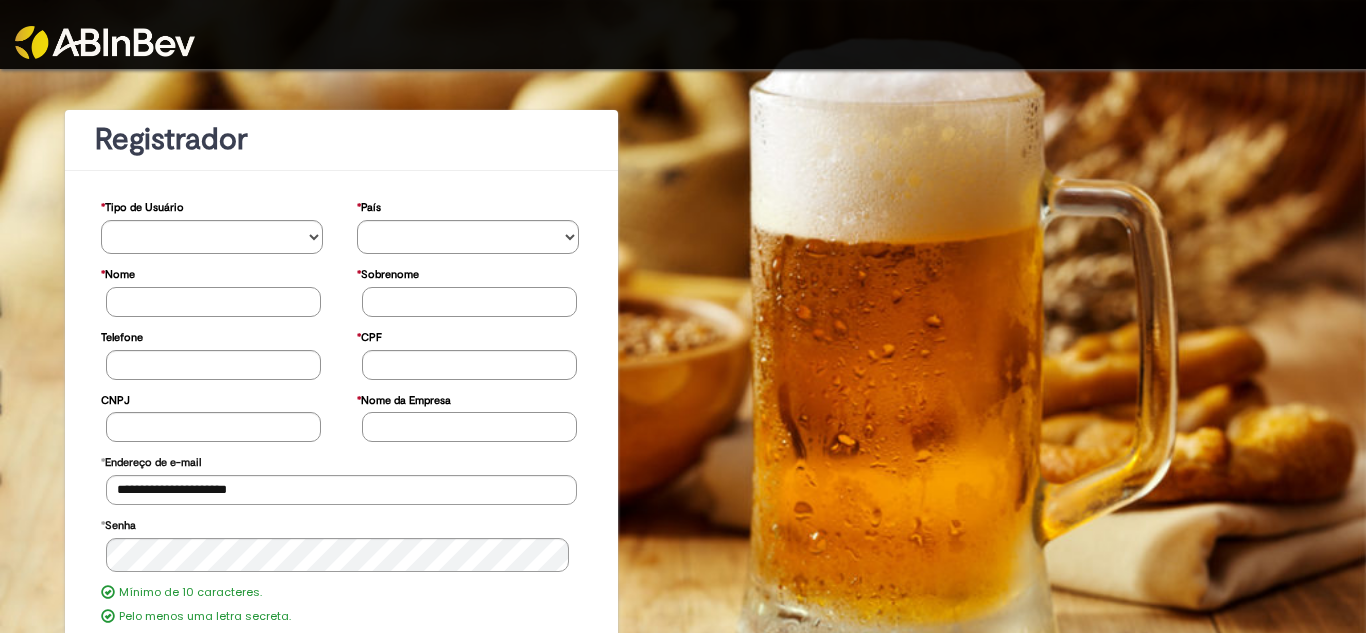 click at bounding box center [105, 42] 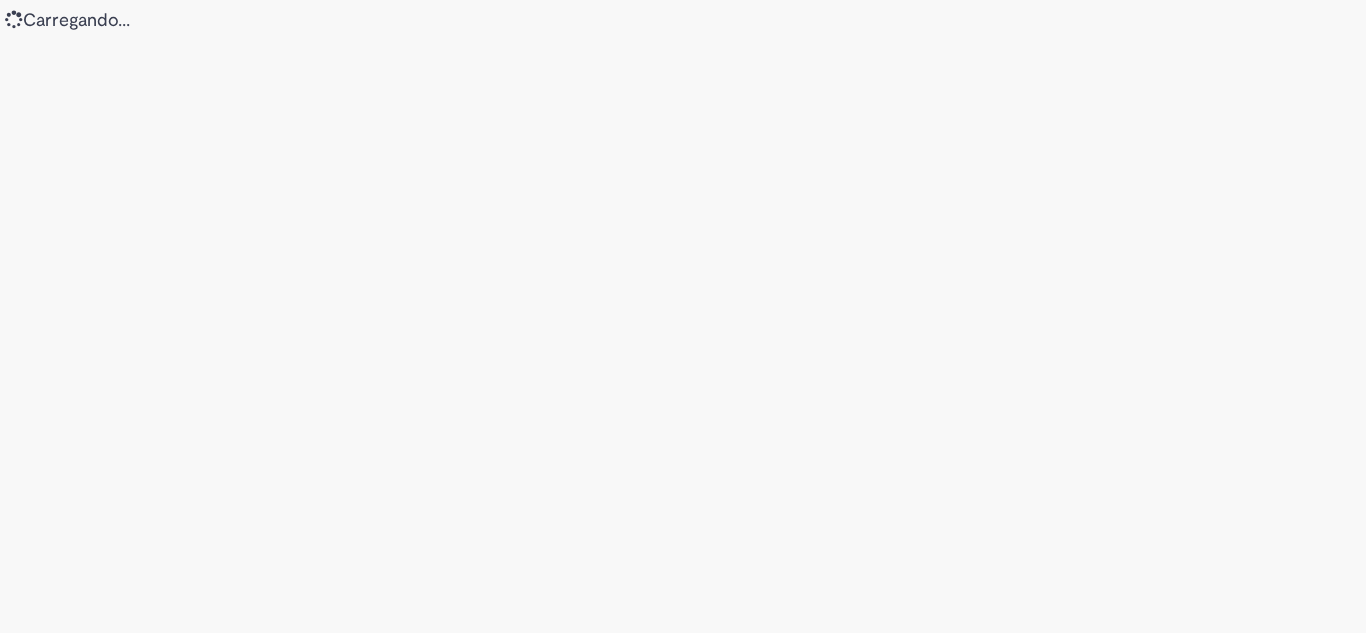 scroll, scrollTop: 0, scrollLeft: 0, axis: both 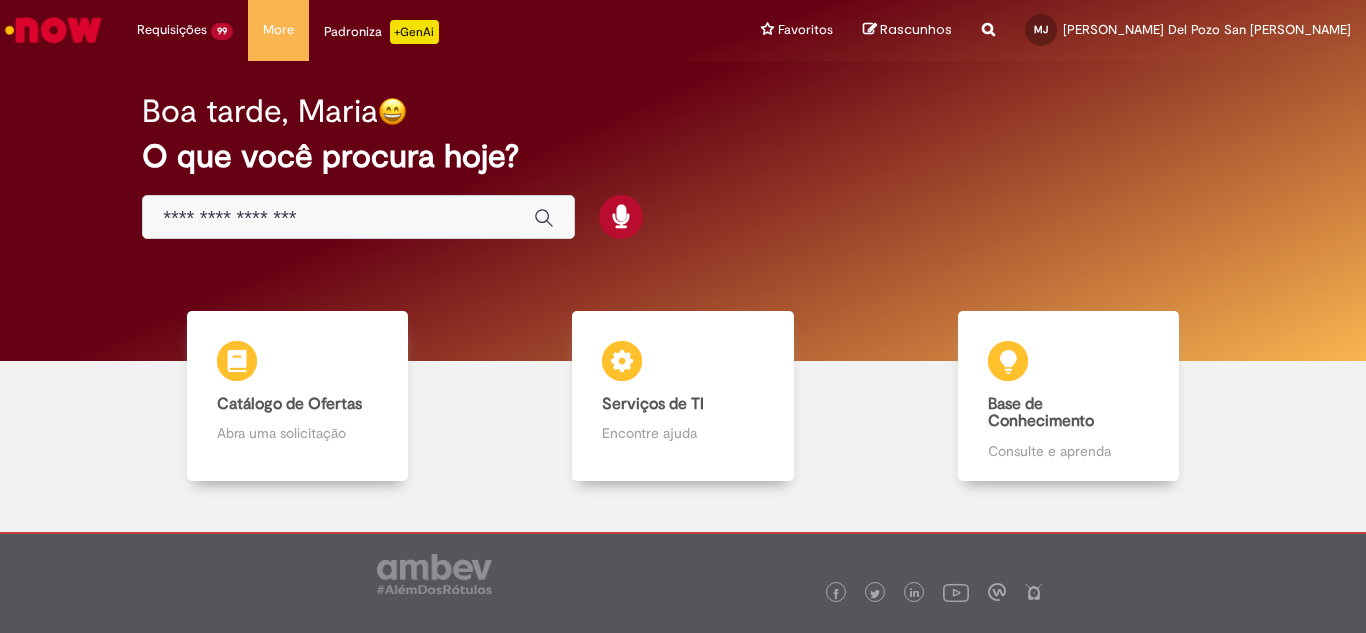 click at bounding box center [338, 218] 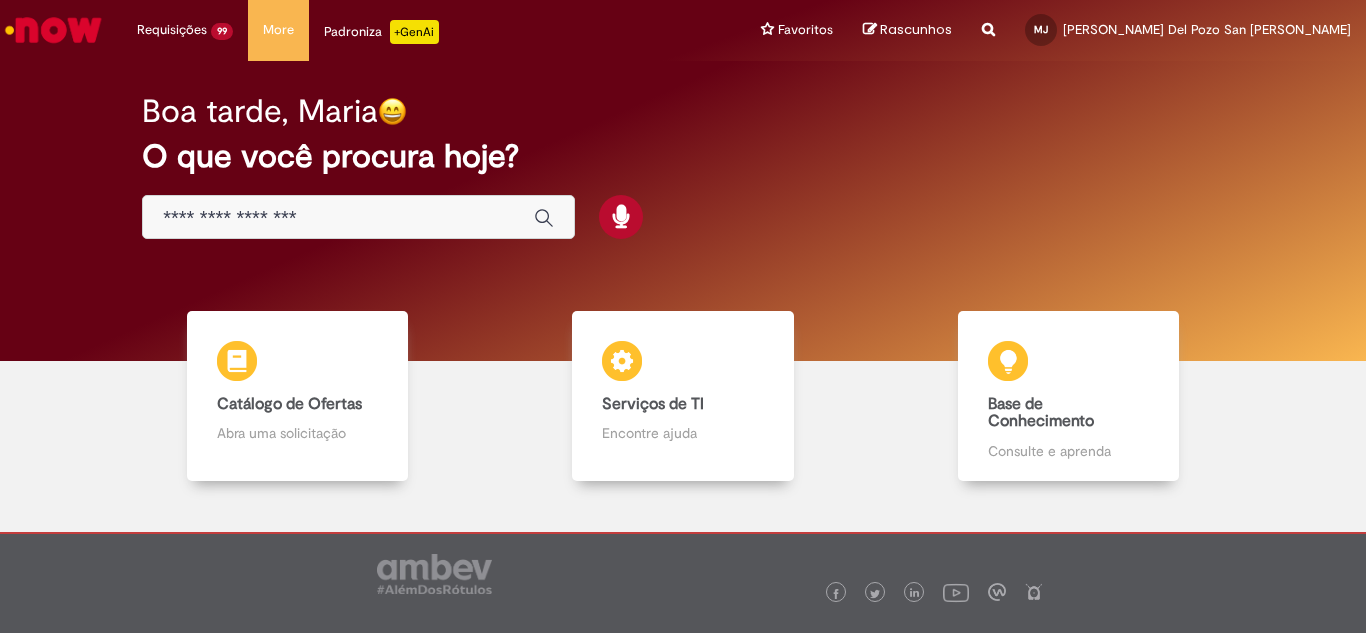 click at bounding box center [53, 30] 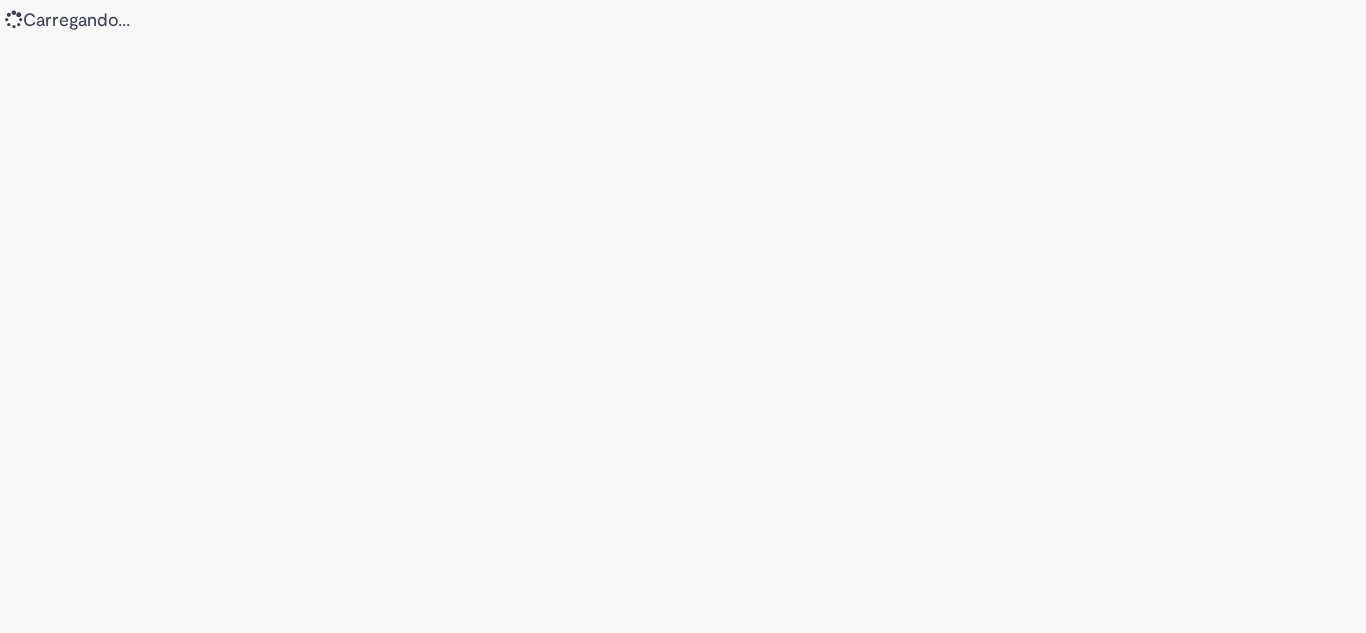 scroll, scrollTop: 0, scrollLeft: 0, axis: both 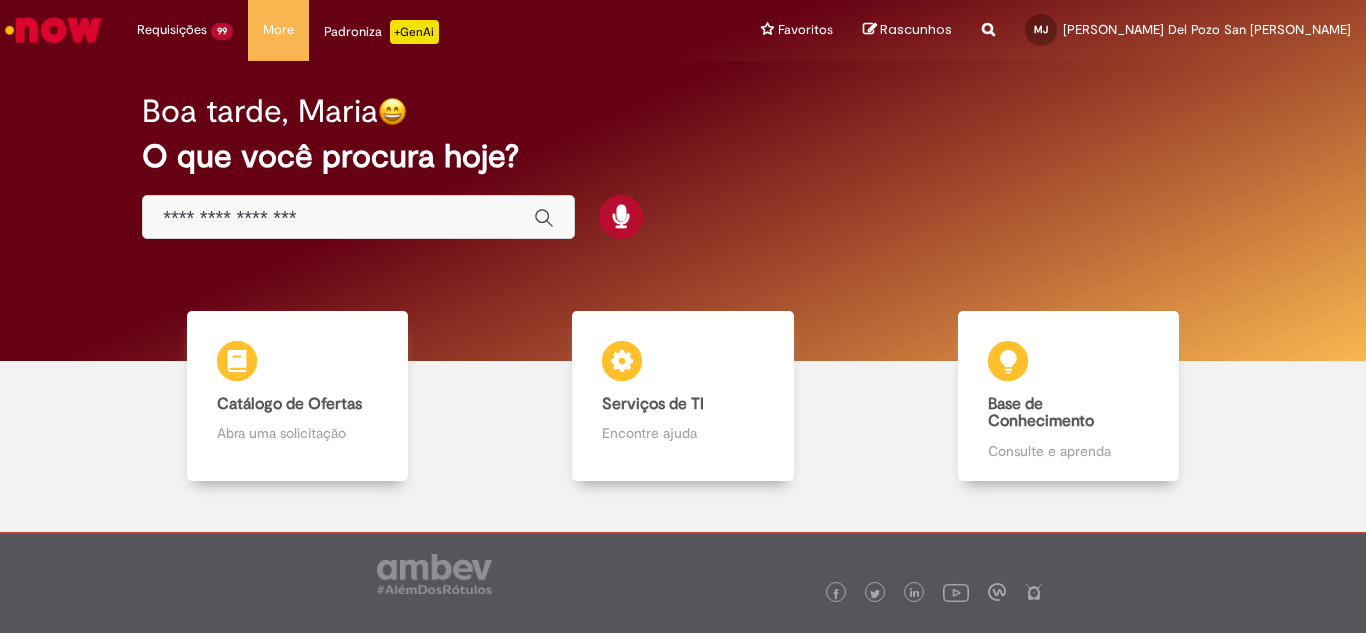 click on "Rascunhos" at bounding box center (916, 29) 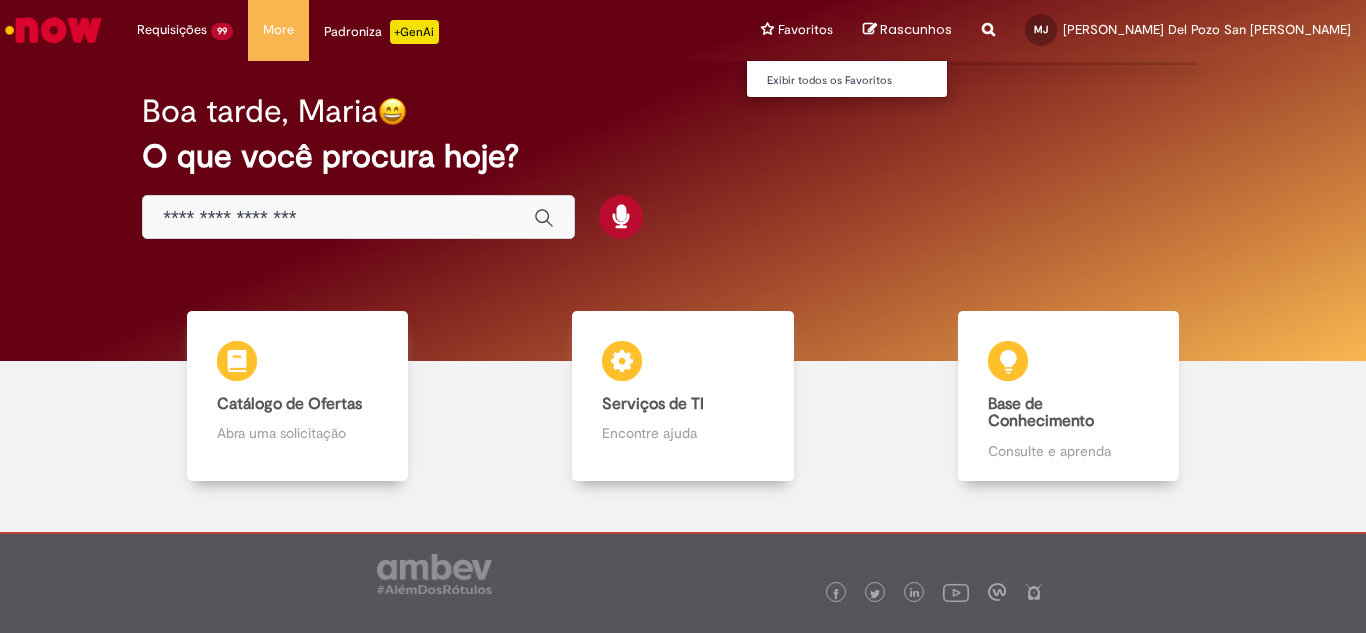 click on "Favoritos
Exibir todos os Favoritos" at bounding box center [797, 30] 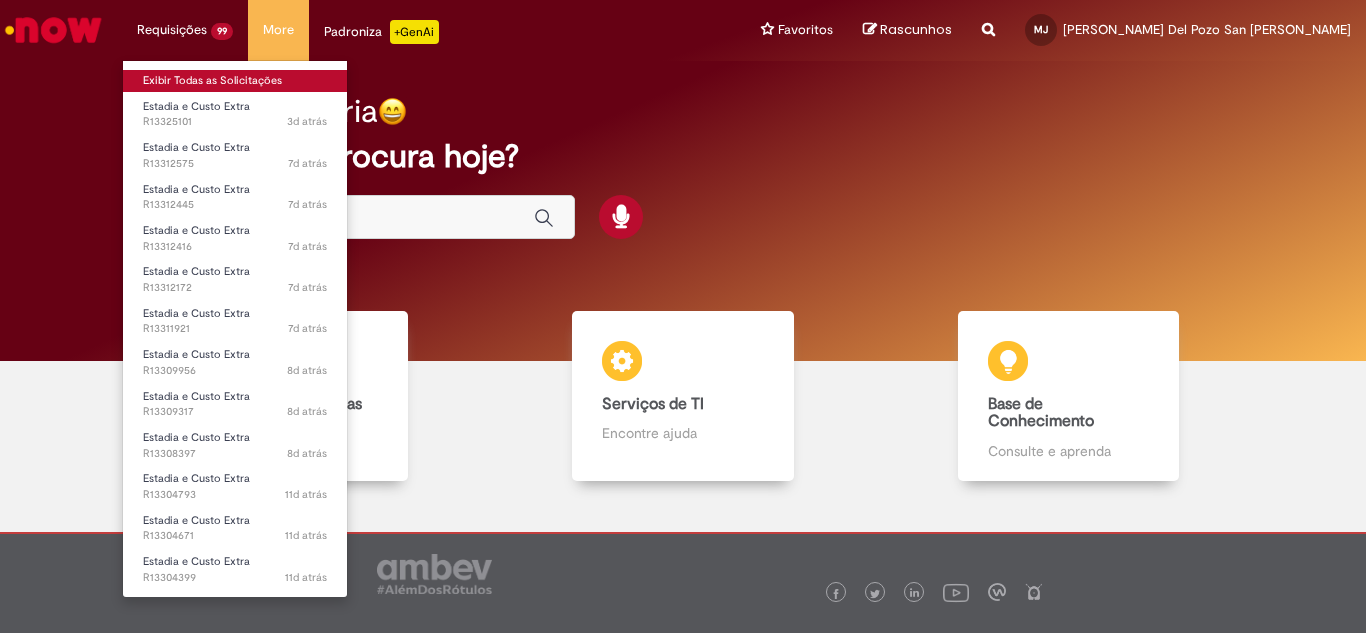 click on "Exibir Todas as Solicitações" at bounding box center [235, 81] 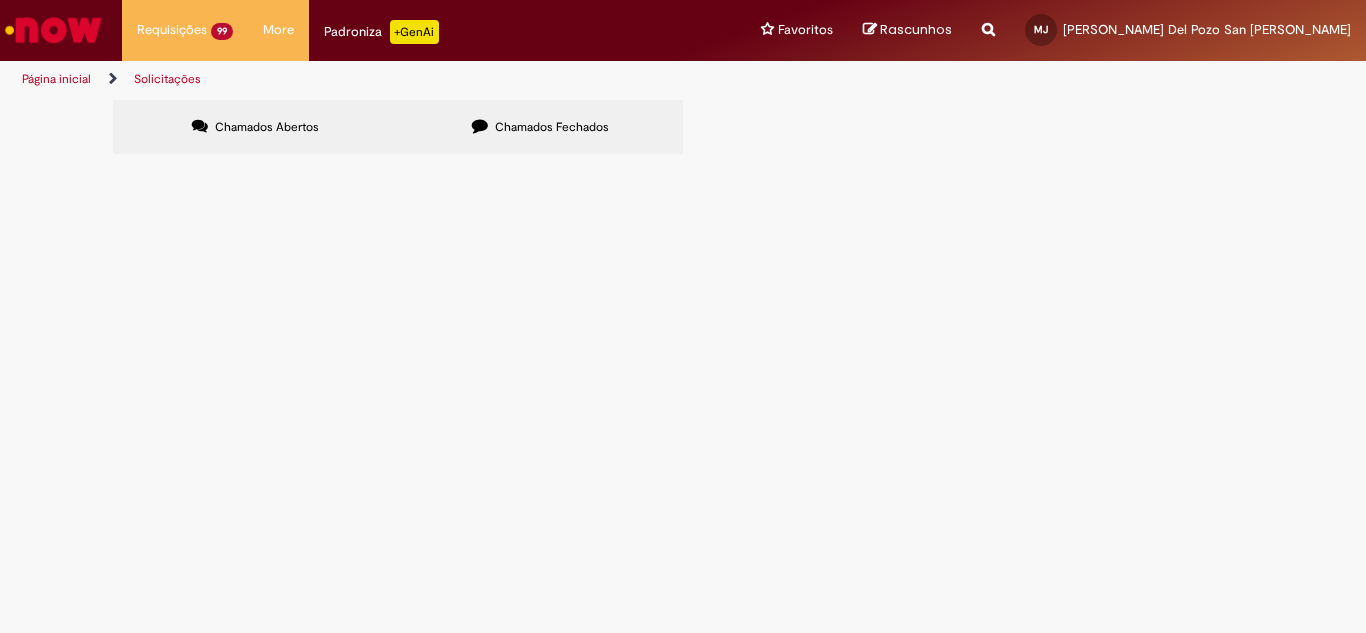 scroll, scrollTop: 0, scrollLeft: 0, axis: both 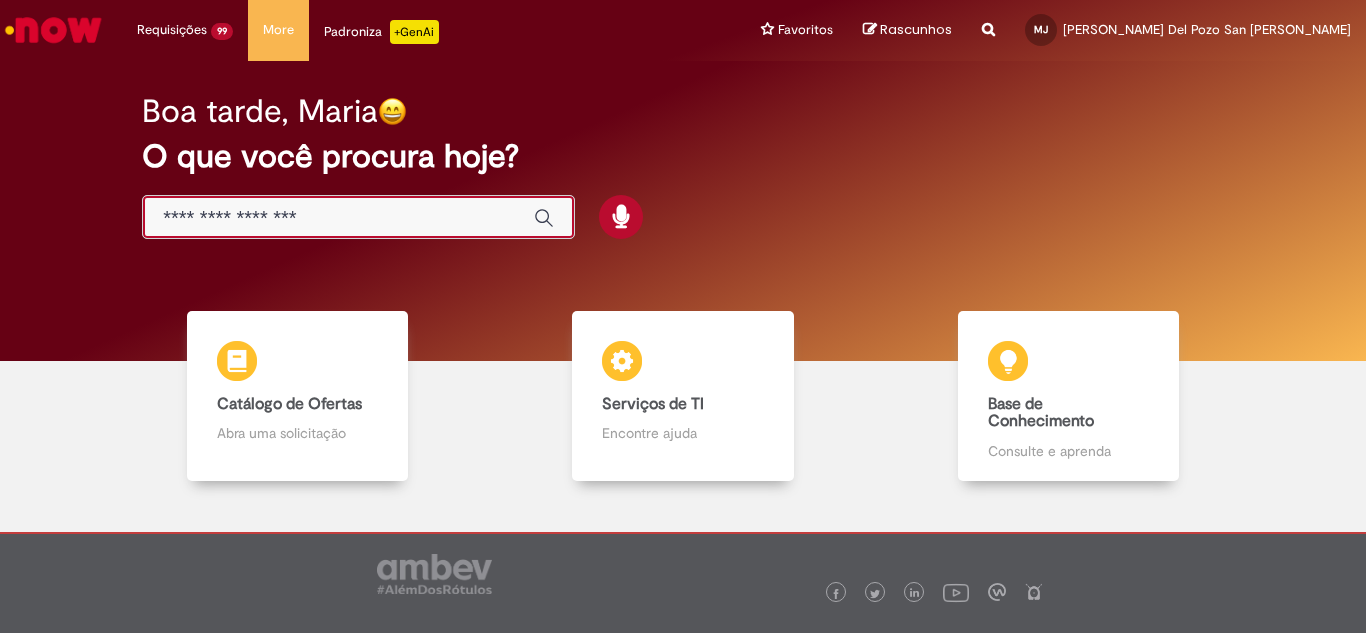 click at bounding box center (338, 218) 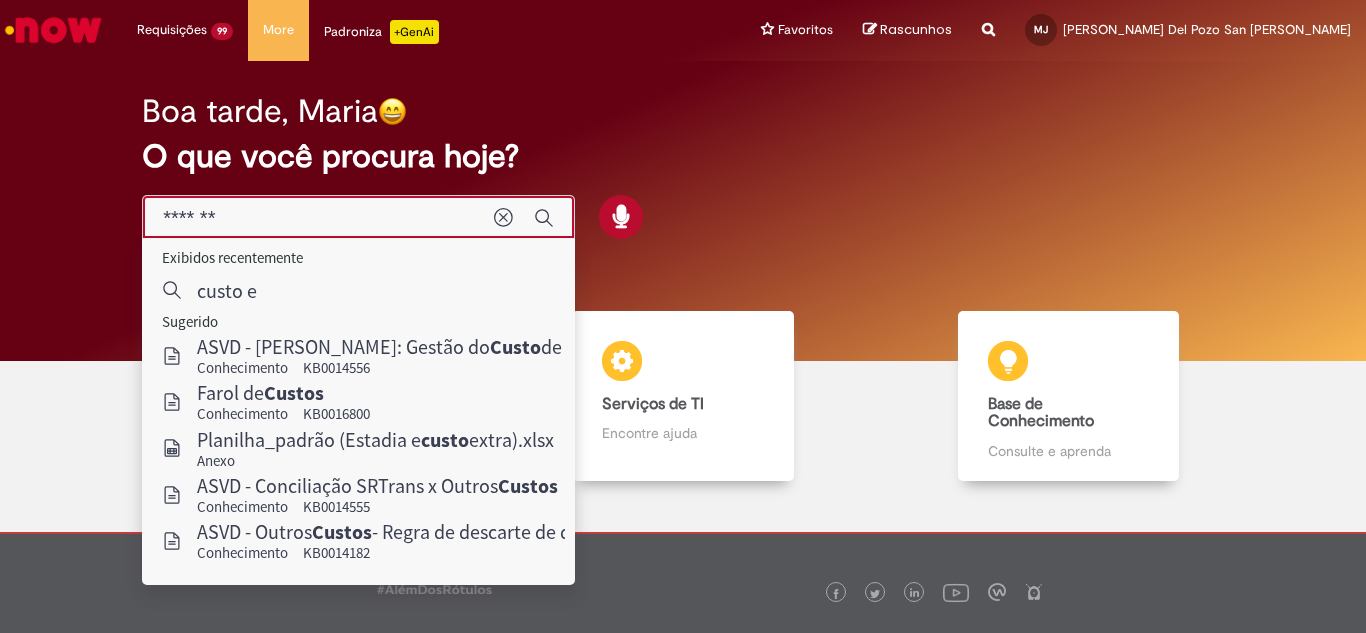 type on "********" 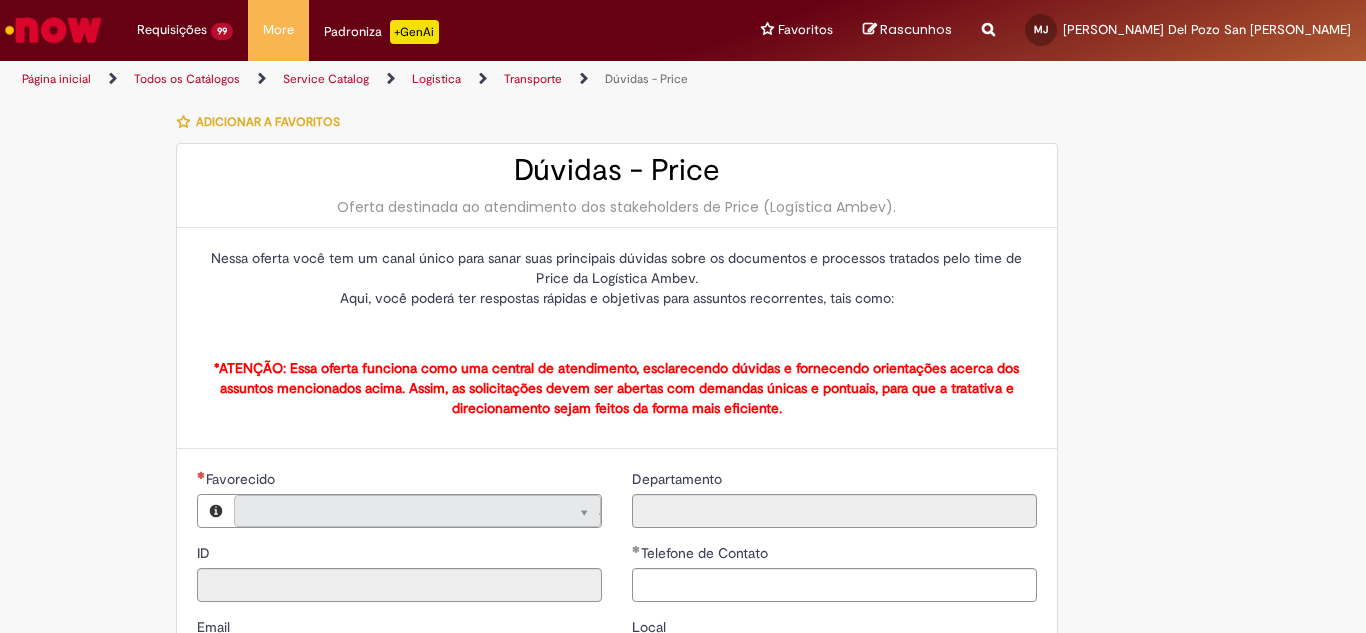 type on "**********" 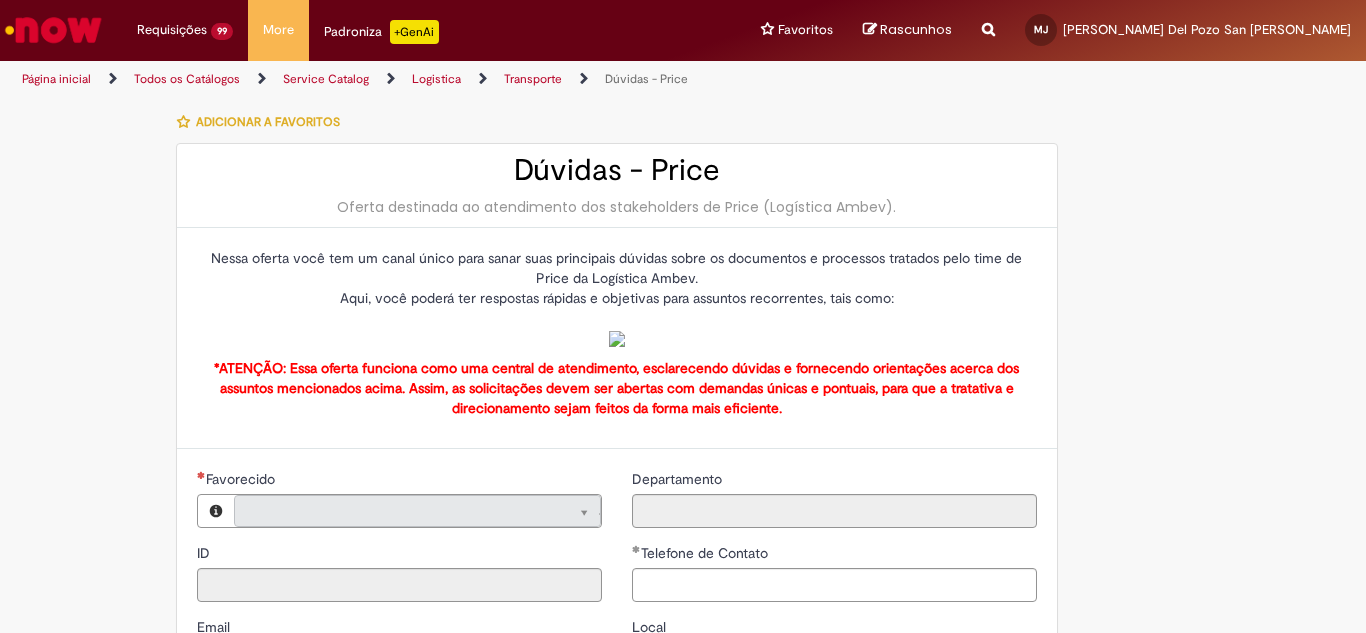 type on "**********" 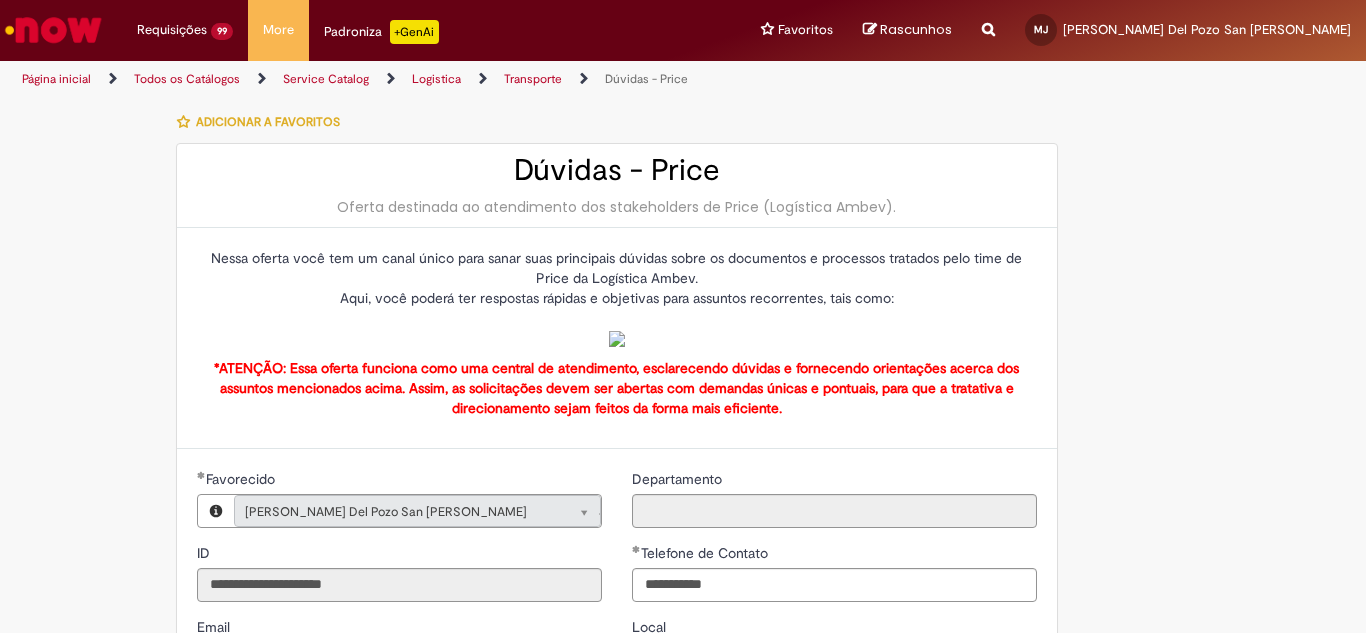 type on "**********" 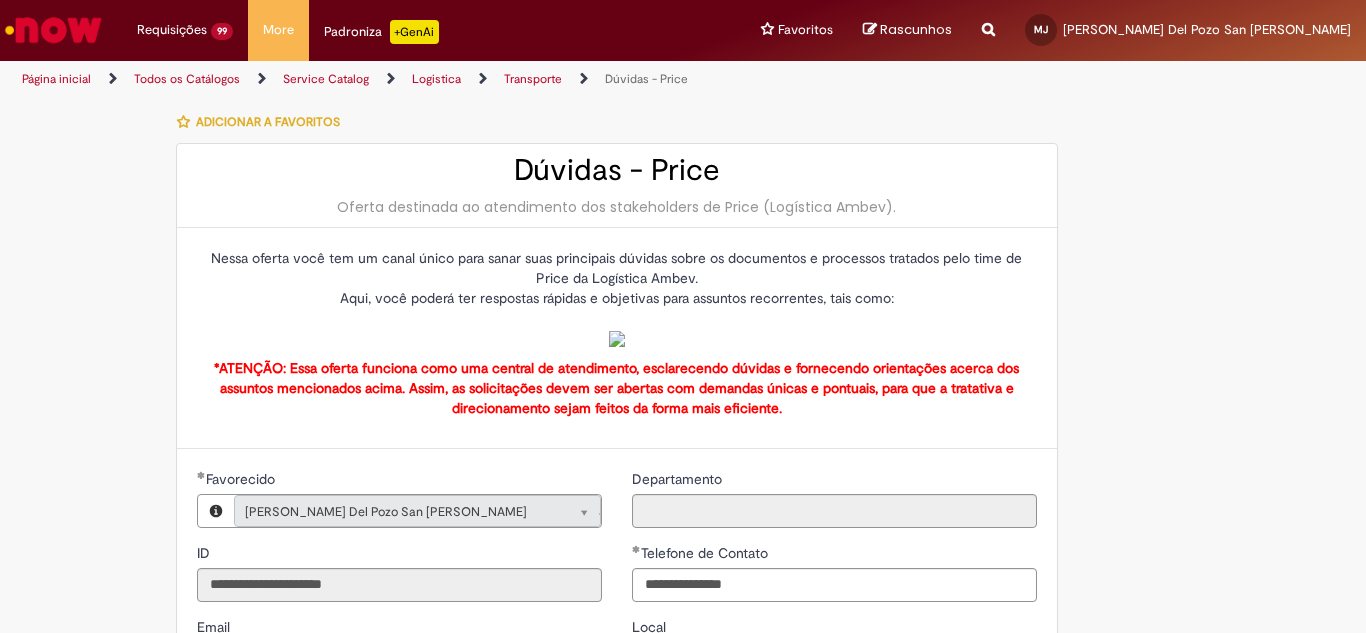 type on "**********" 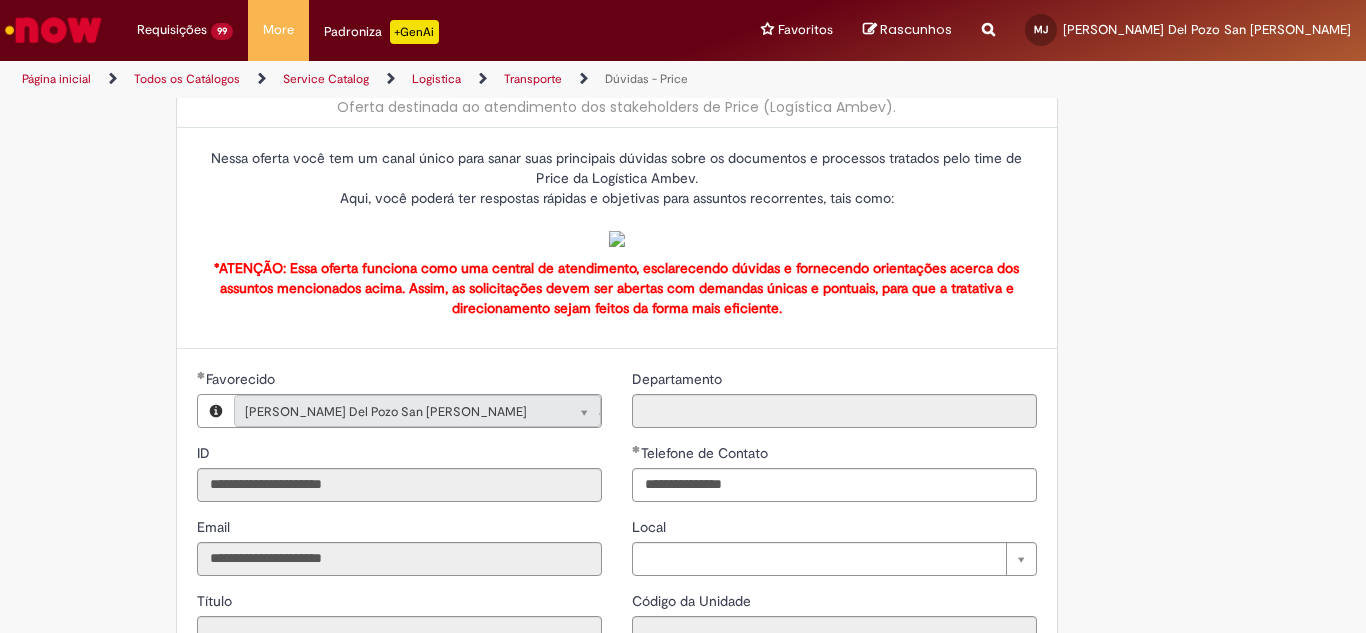 click at bounding box center (617, 239) 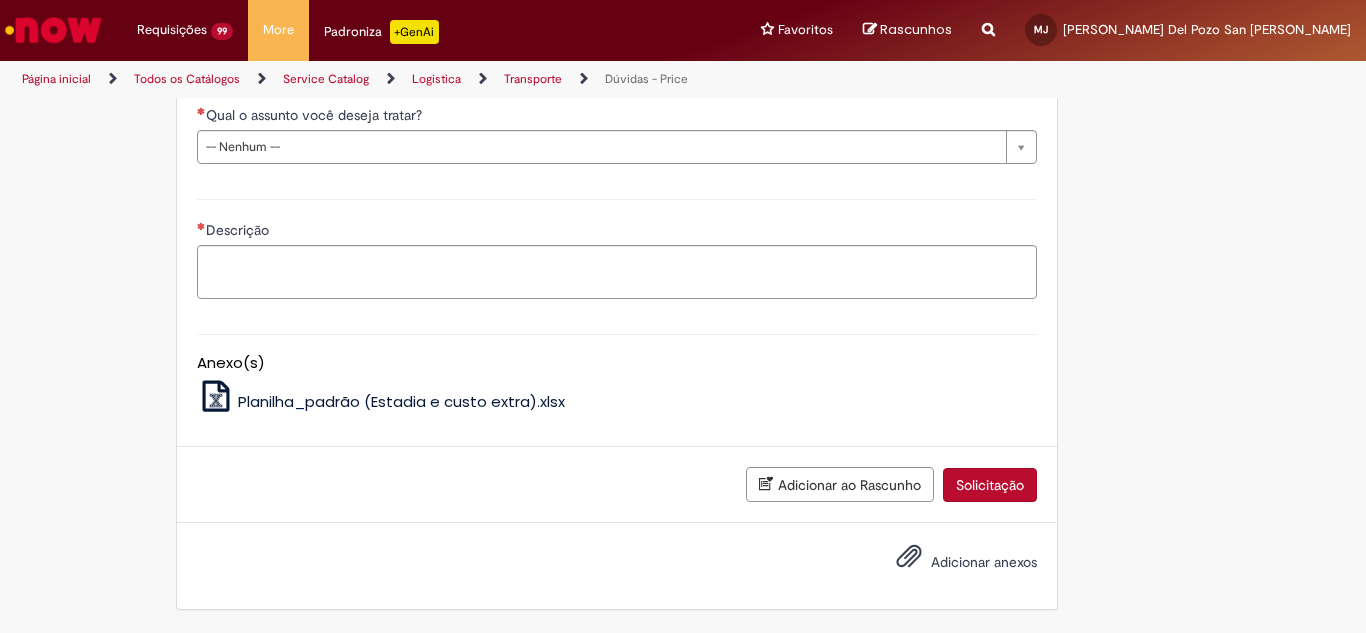 scroll, scrollTop: 900, scrollLeft: 0, axis: vertical 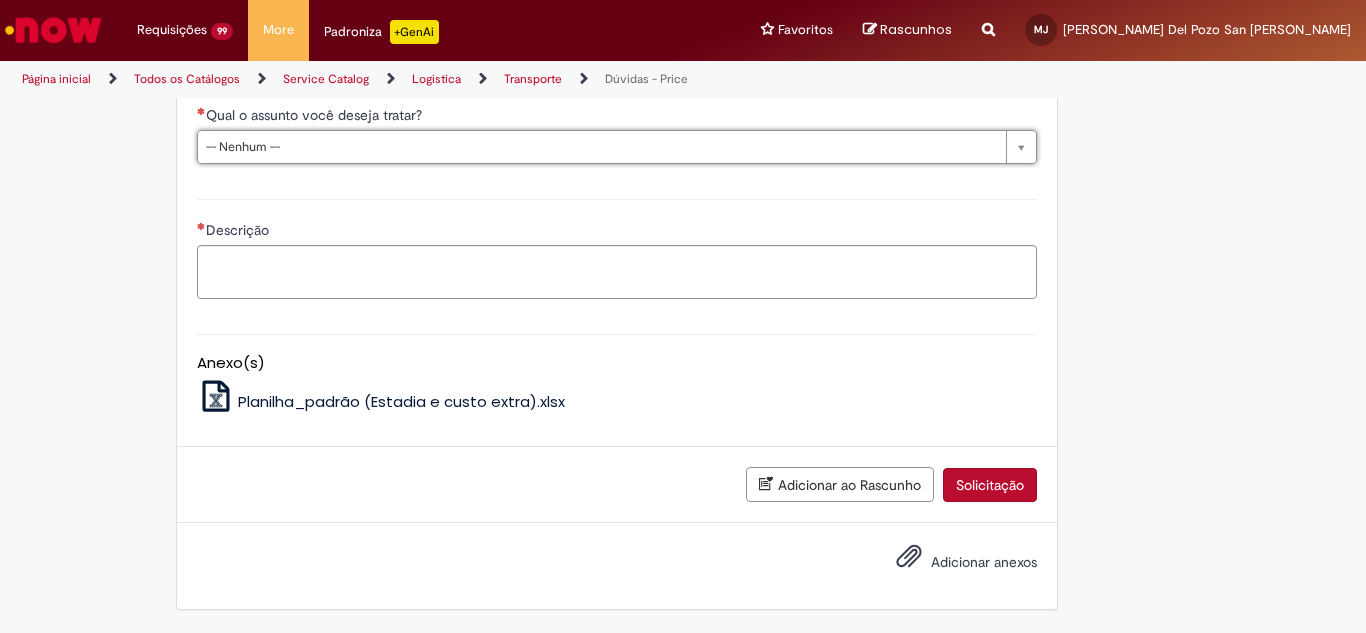 drag, startPoint x: 1360, startPoint y: 420, endPoint x: 1356, endPoint y: 445, distance: 25.317978 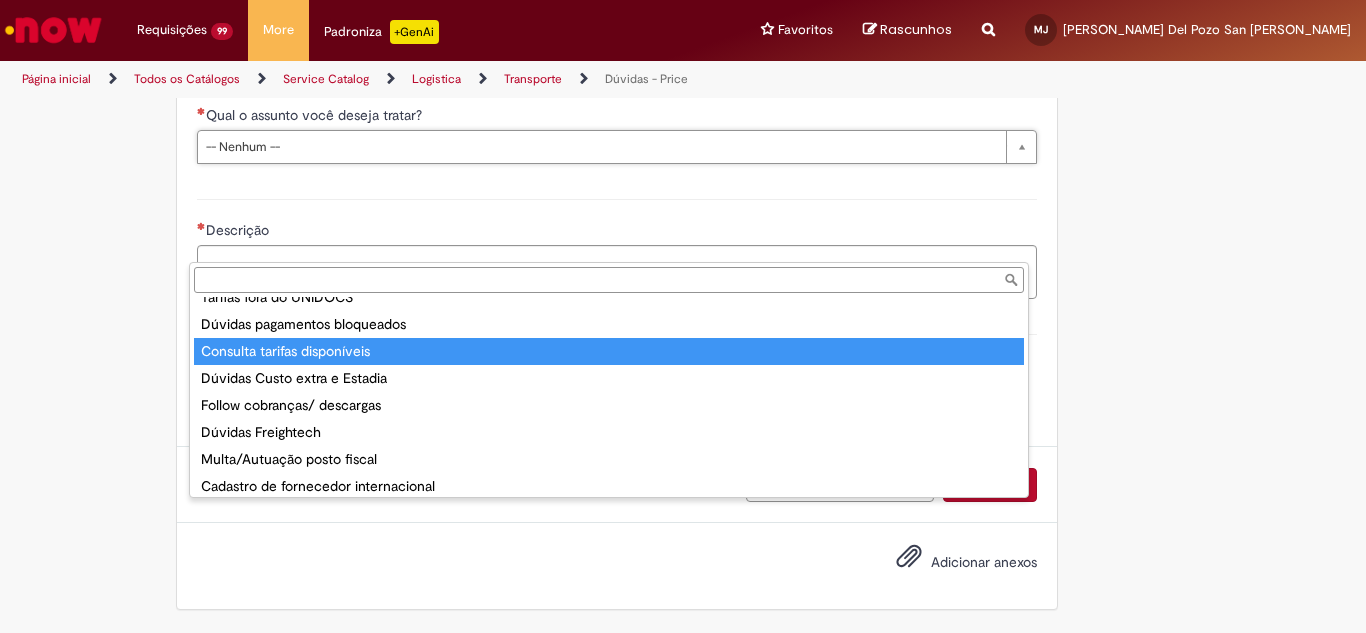 scroll, scrollTop: 132, scrollLeft: 0, axis: vertical 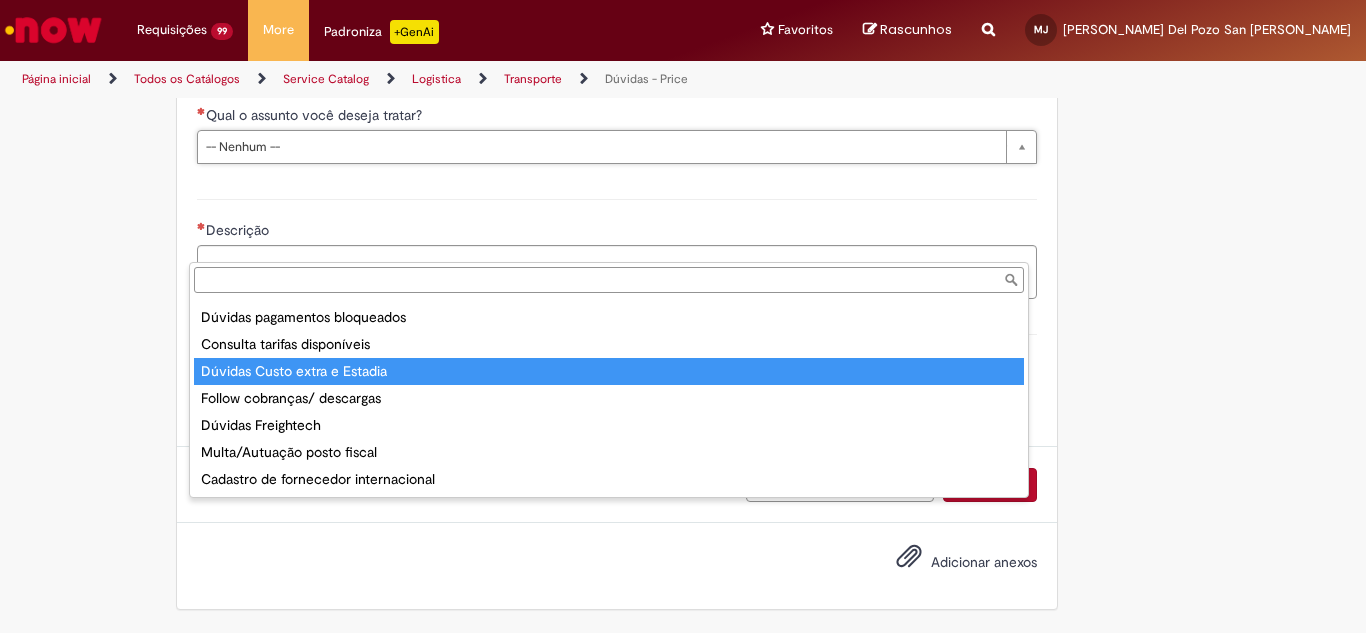 type on "**********" 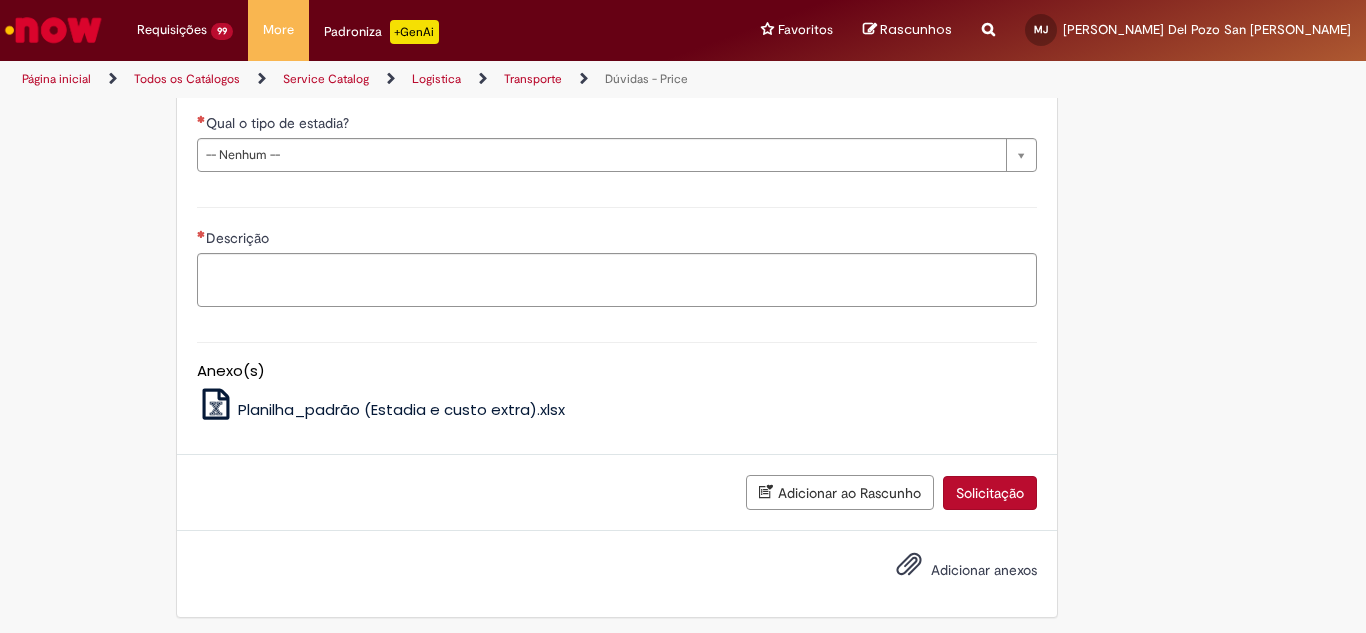 scroll, scrollTop: 1300, scrollLeft: 0, axis: vertical 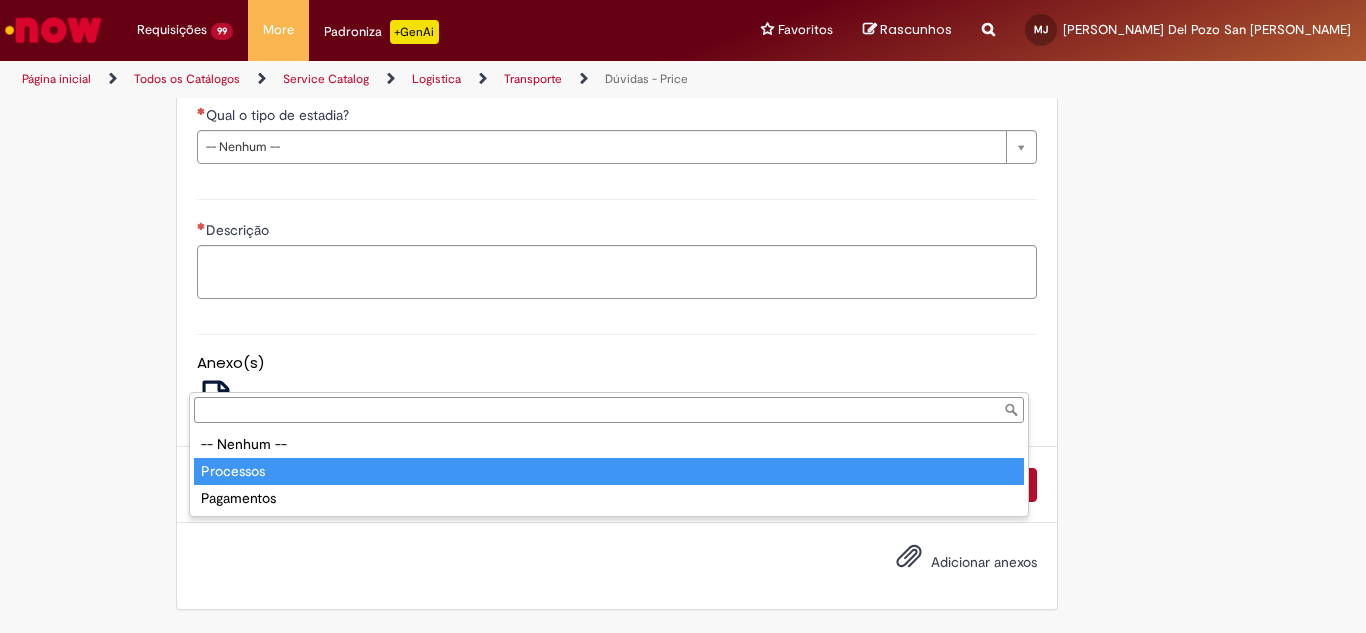 type on "*********" 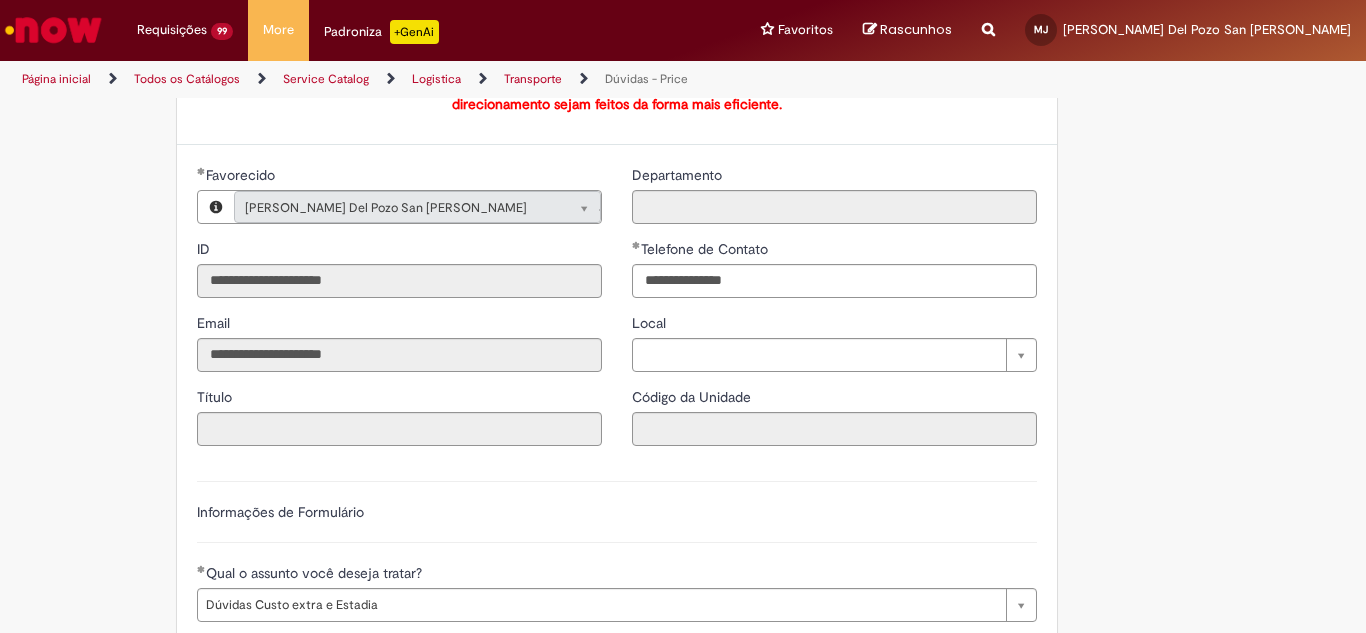 scroll, scrollTop: 0, scrollLeft: 0, axis: both 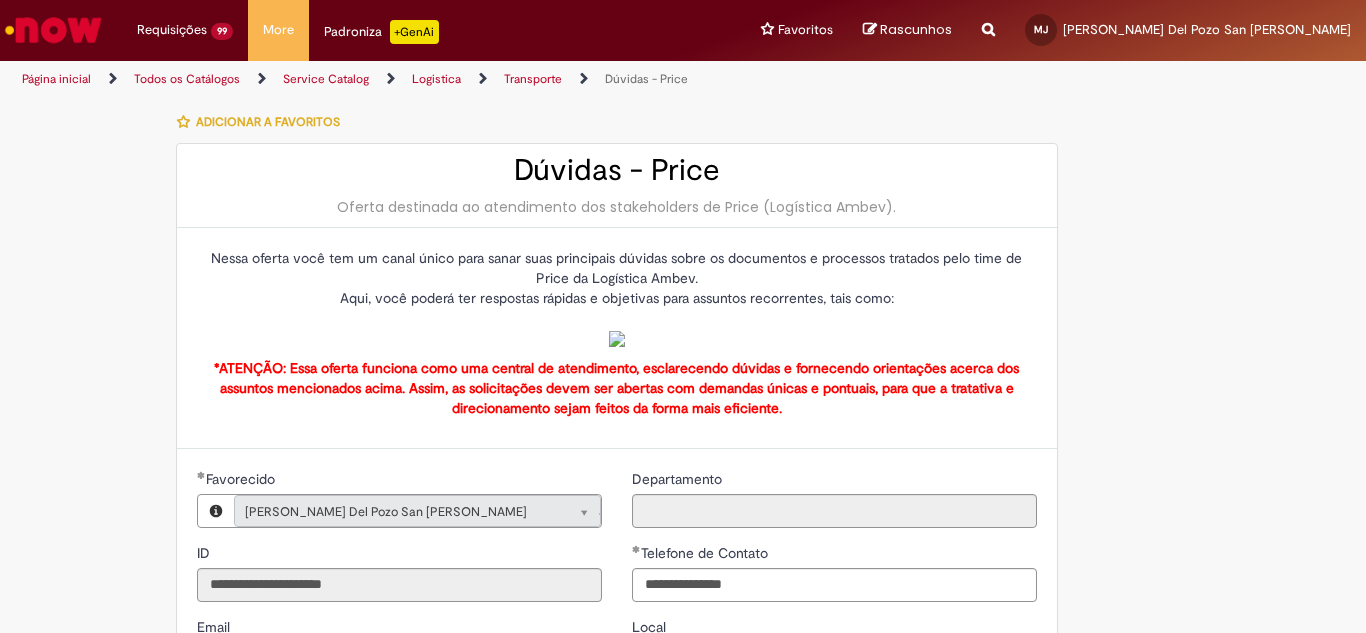 click on "Página inicial" at bounding box center [56, 79] 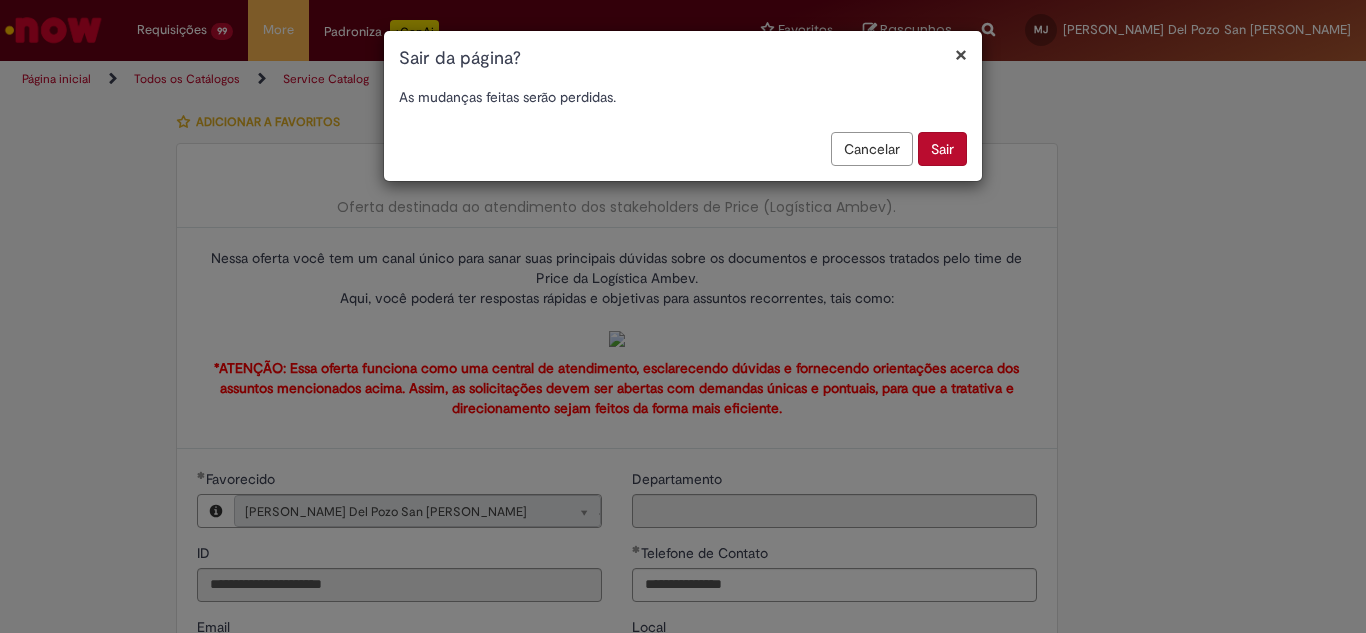 drag, startPoint x: 947, startPoint y: 141, endPoint x: 906, endPoint y: 141, distance: 41 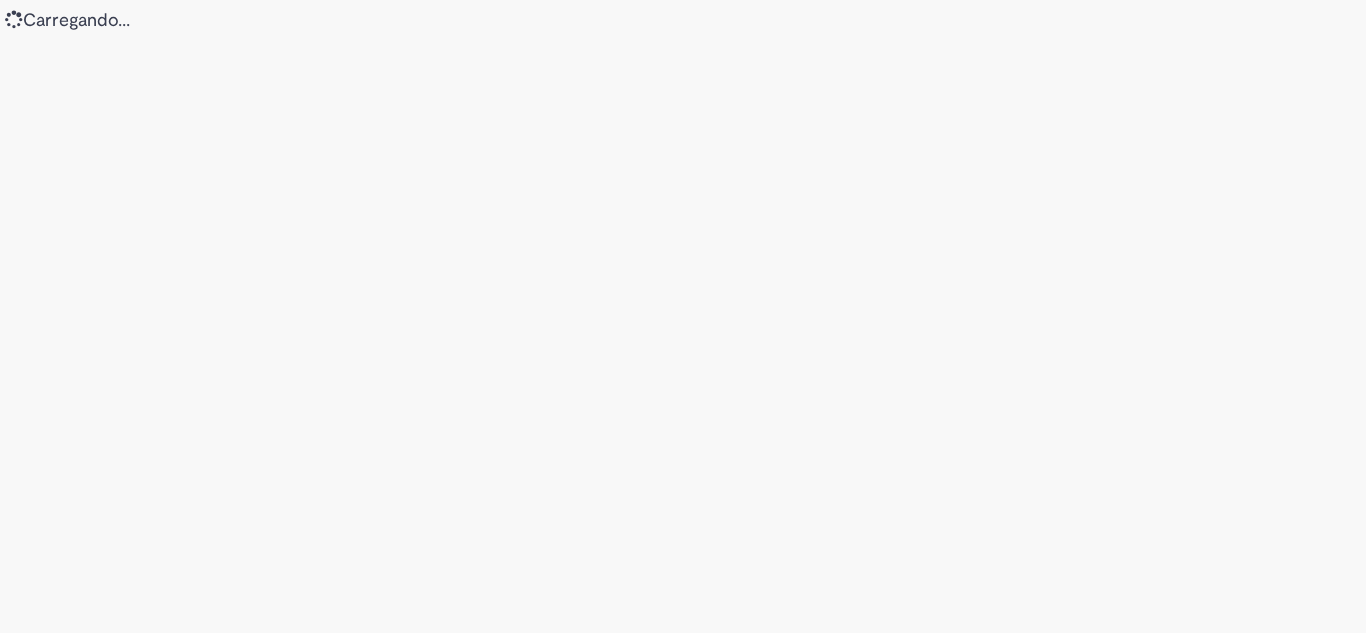 scroll, scrollTop: 0, scrollLeft: 0, axis: both 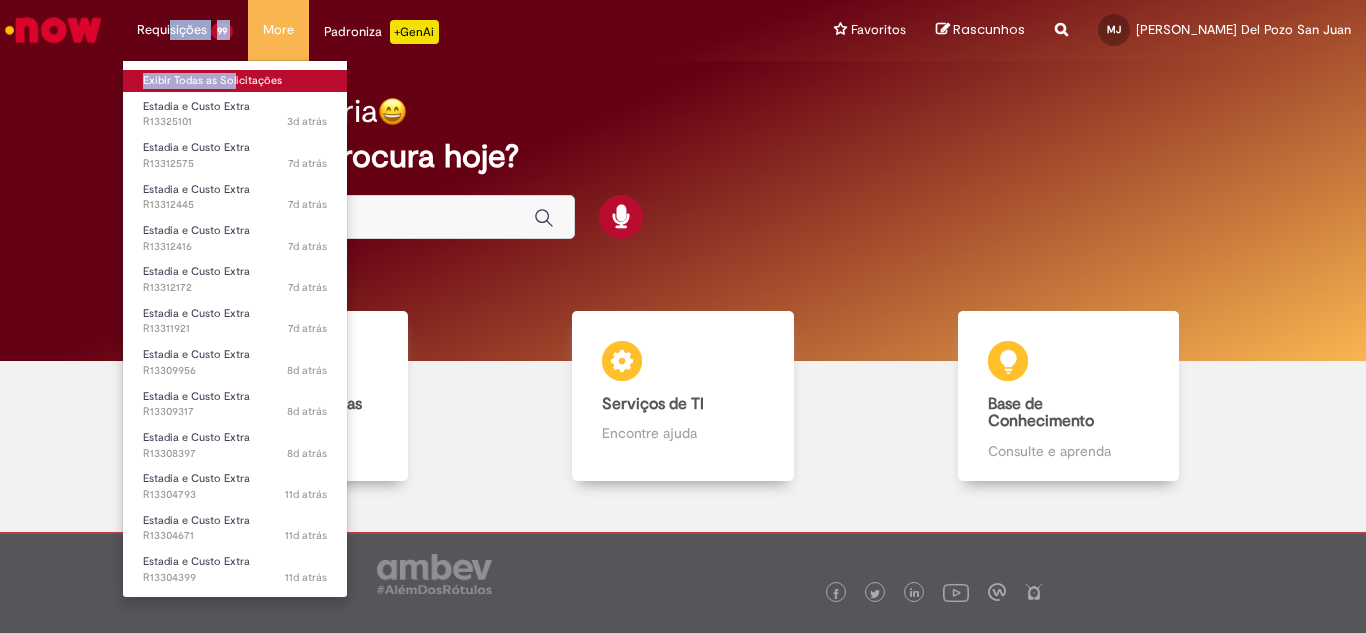 drag, startPoint x: 168, startPoint y: 30, endPoint x: 231, endPoint y: 87, distance: 84.95882 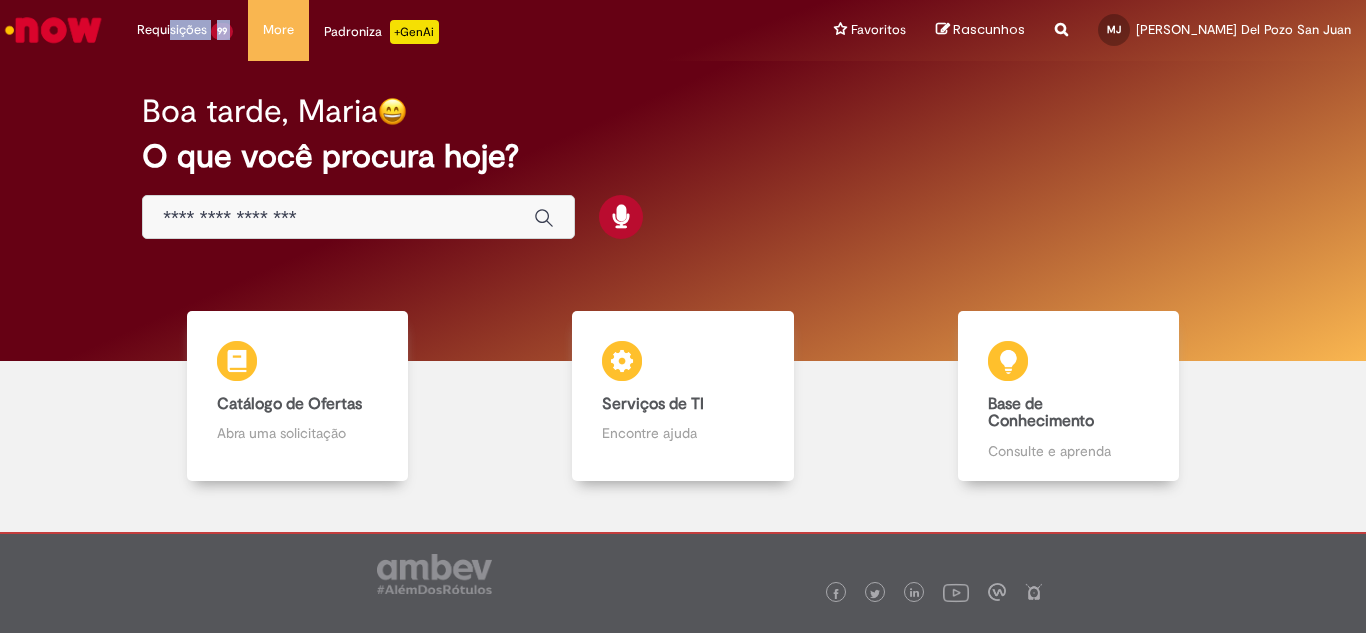 click on "Rascunhos" at bounding box center [989, 29] 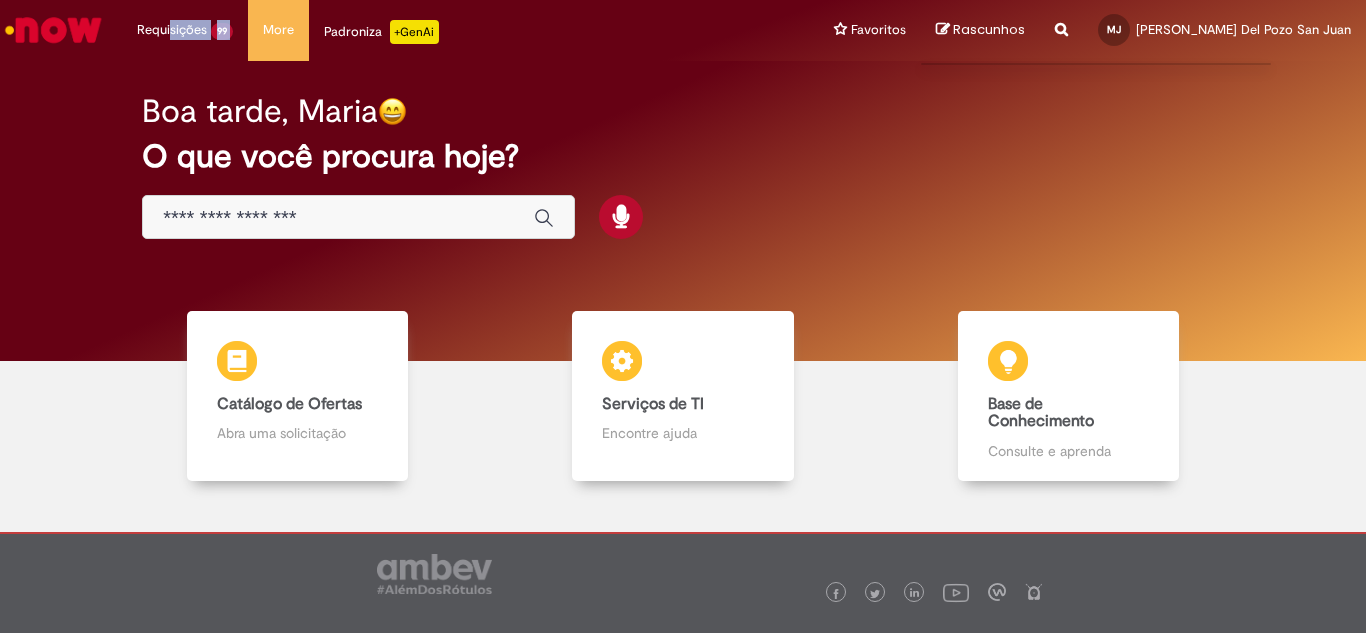 click on "Rascunhos" at bounding box center (989, 29) 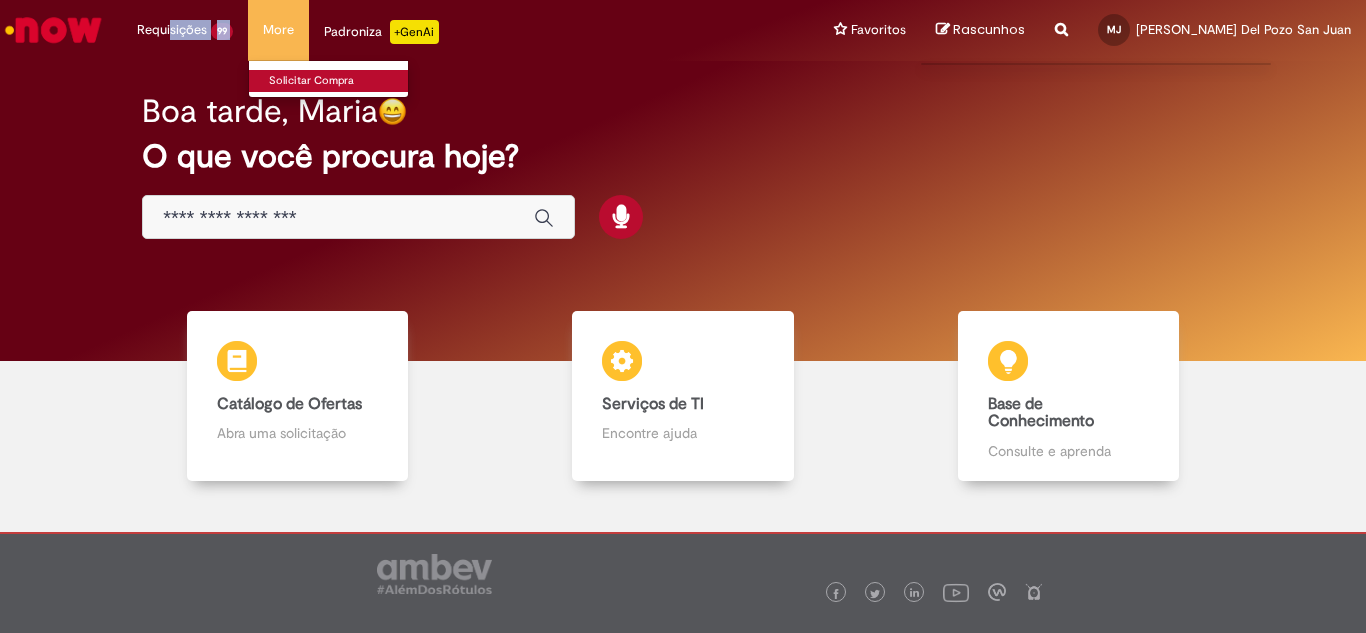 click on "Solicitar Compra" at bounding box center (359, 81) 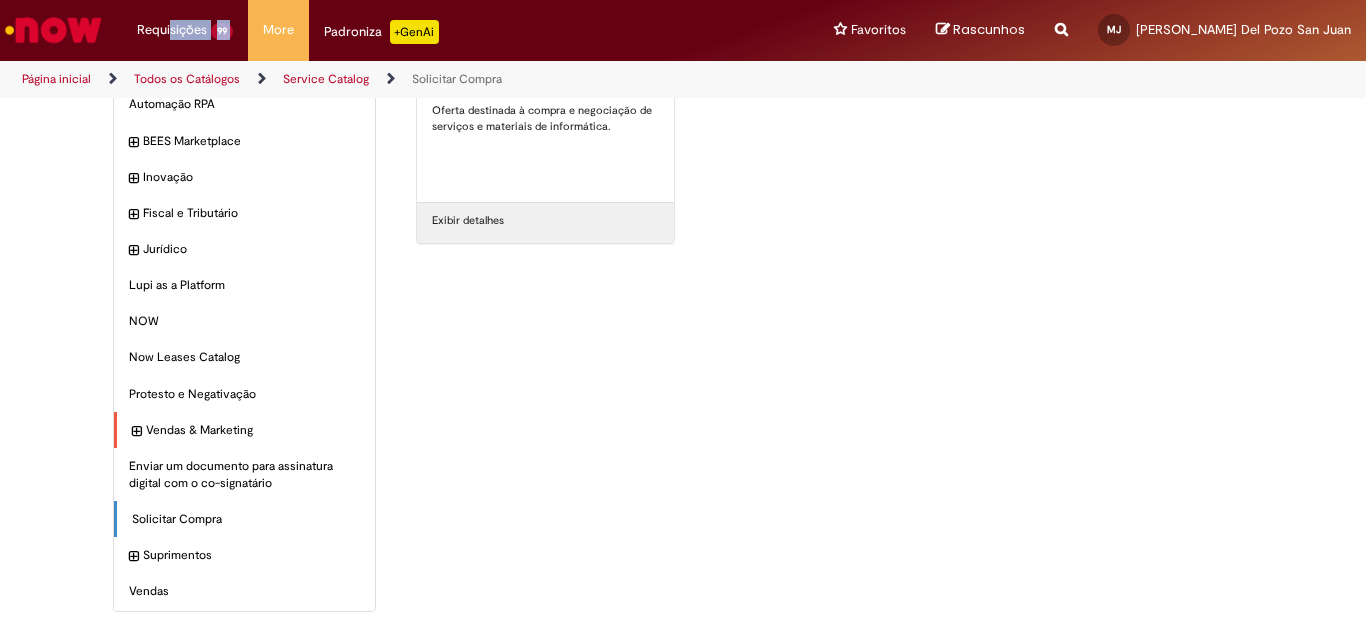 scroll, scrollTop: 9, scrollLeft: 0, axis: vertical 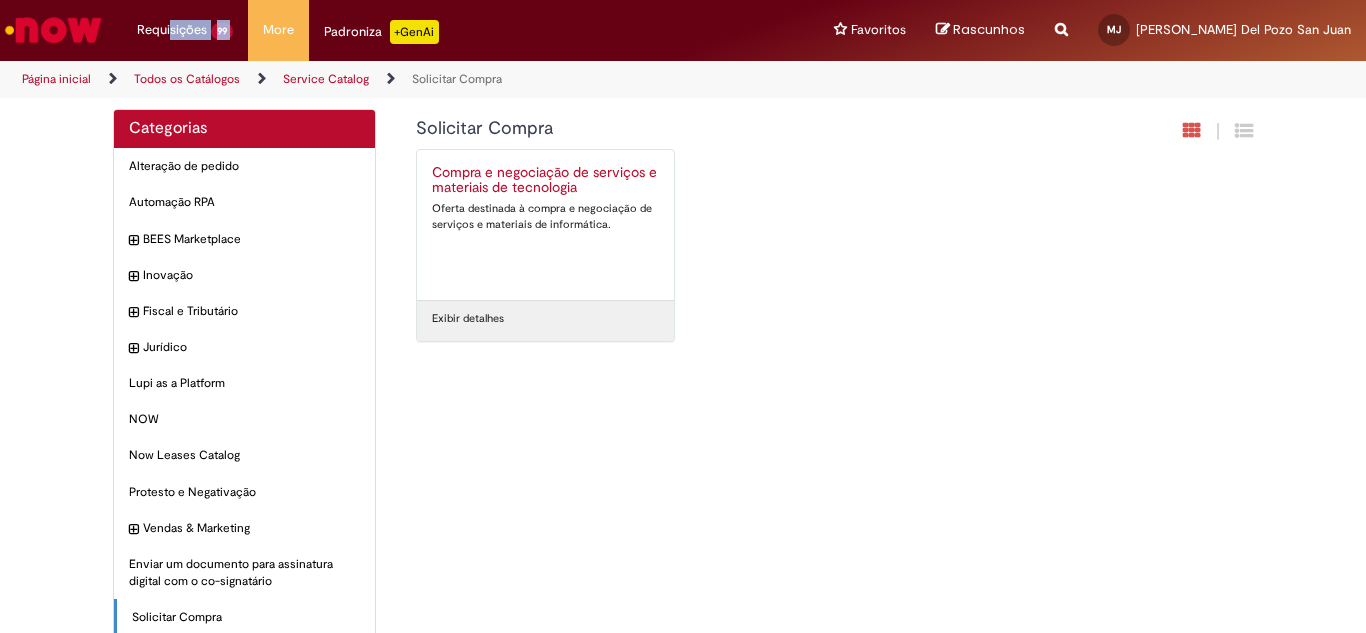click on "Padroniza  +GenAi" at bounding box center [381, 32] 